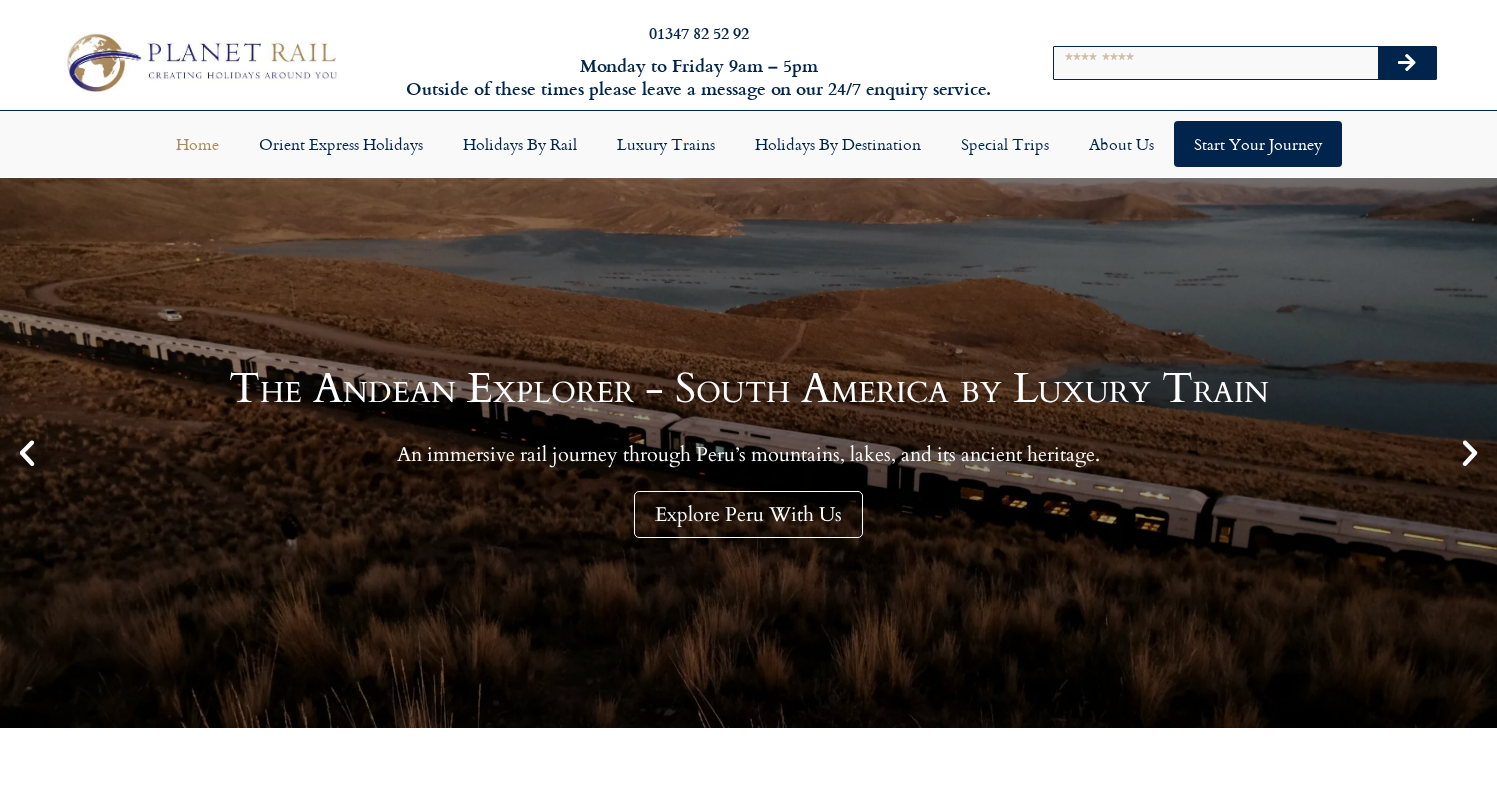 scroll, scrollTop: 0, scrollLeft: 0, axis: both 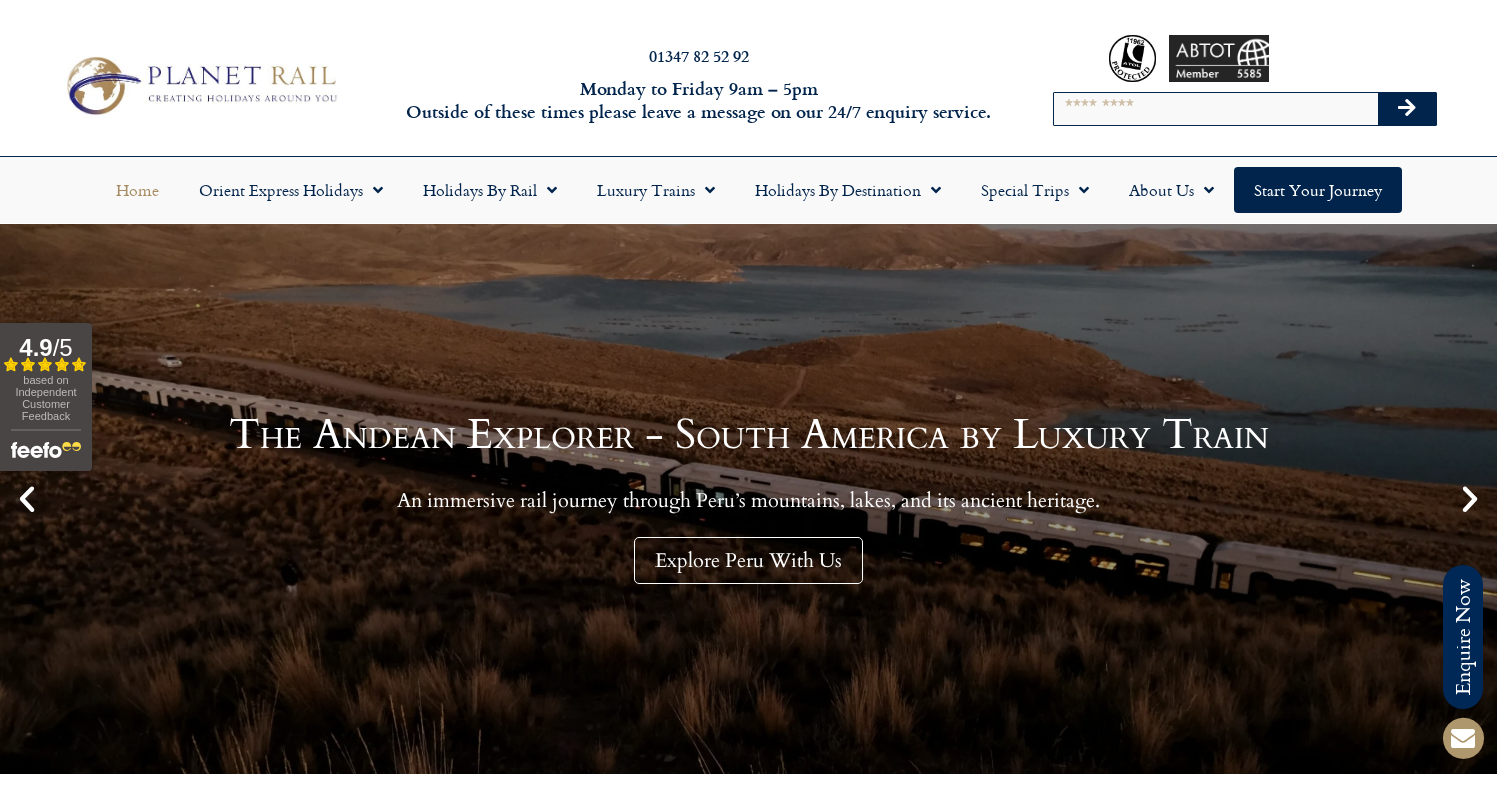 click at bounding box center (1470, 499) 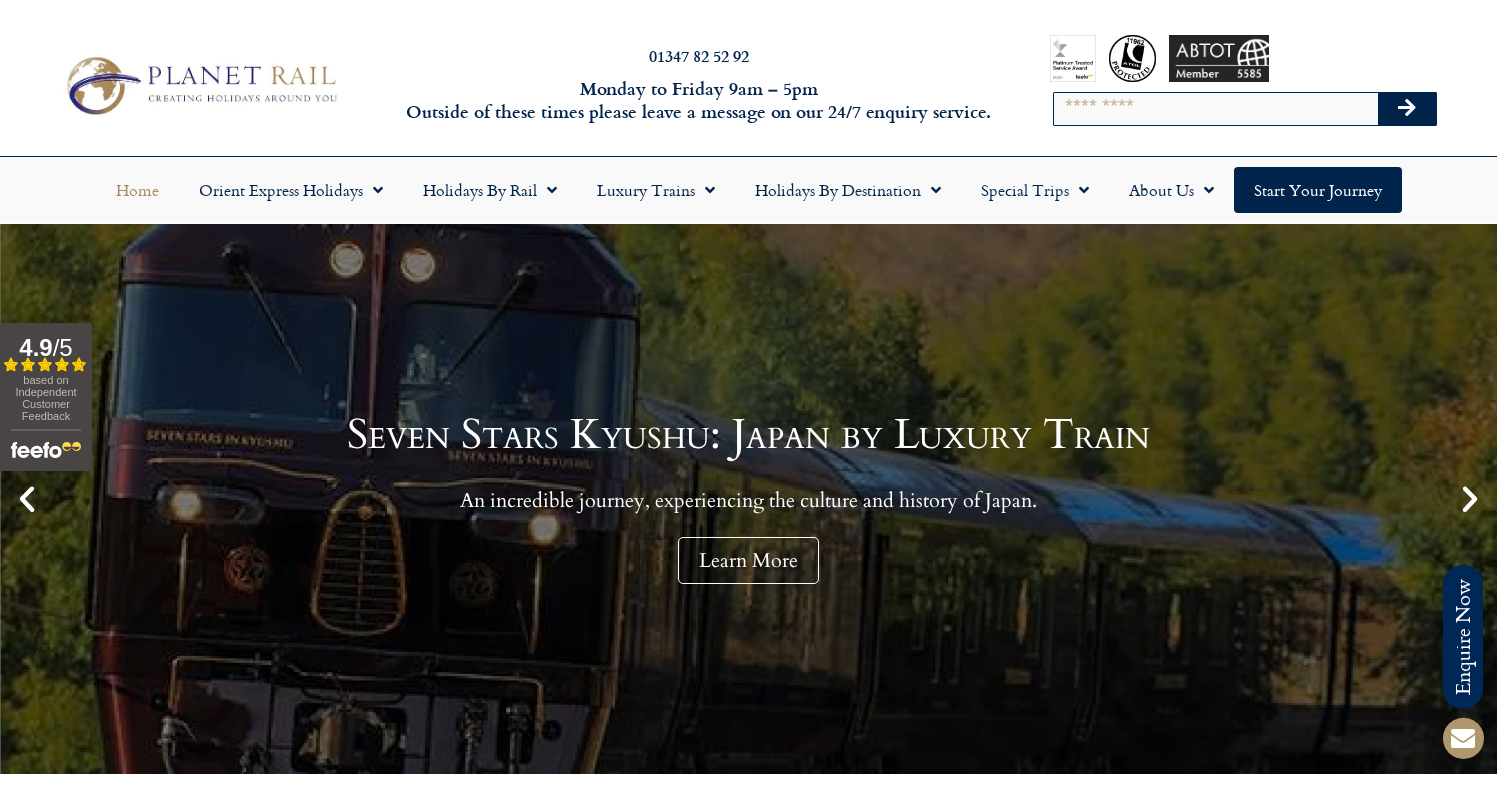 click at bounding box center (1470, 499) 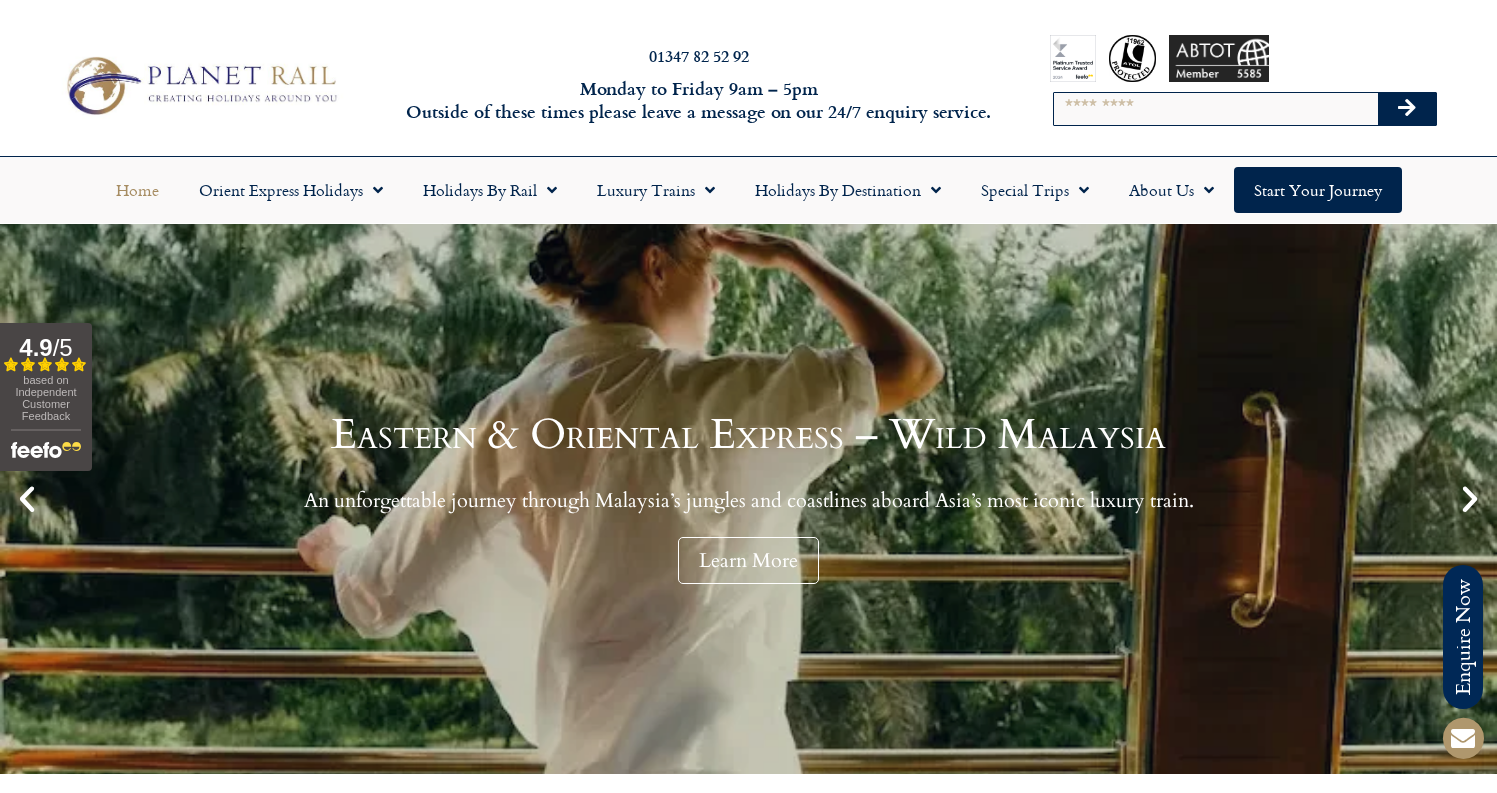 click at bounding box center (1470, 499) 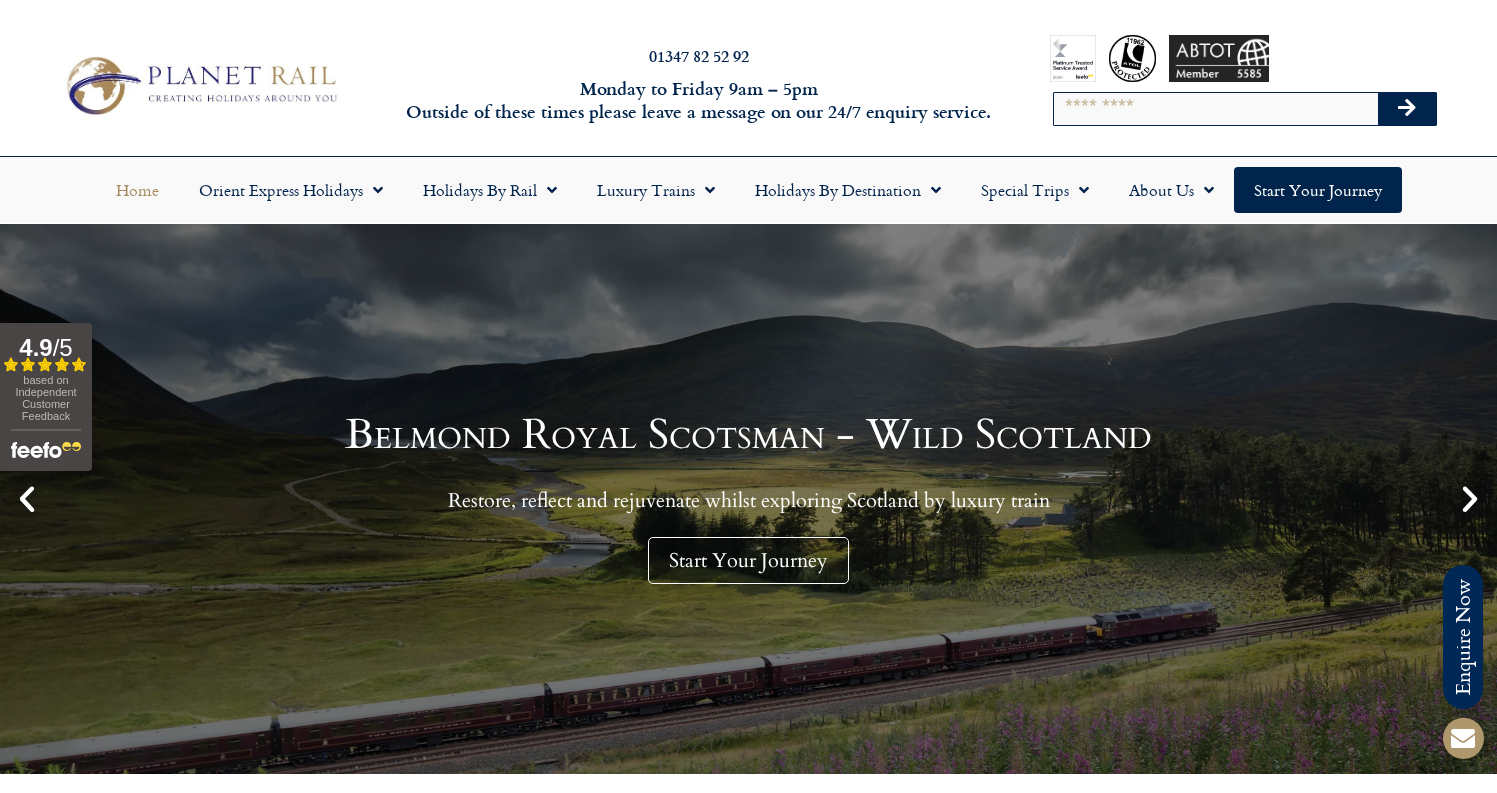 click at bounding box center [1470, 499] 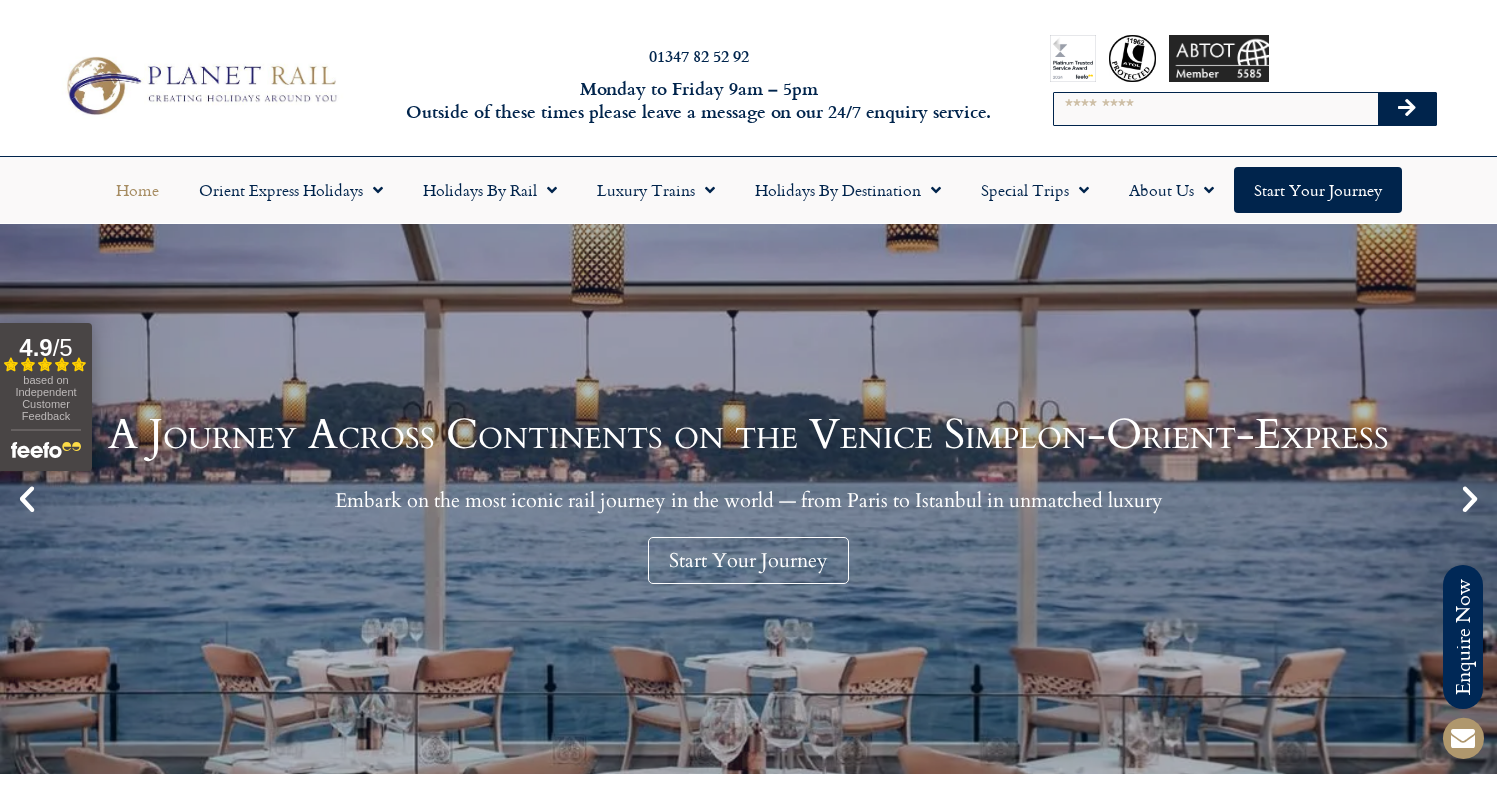 click at bounding box center [1470, 499] 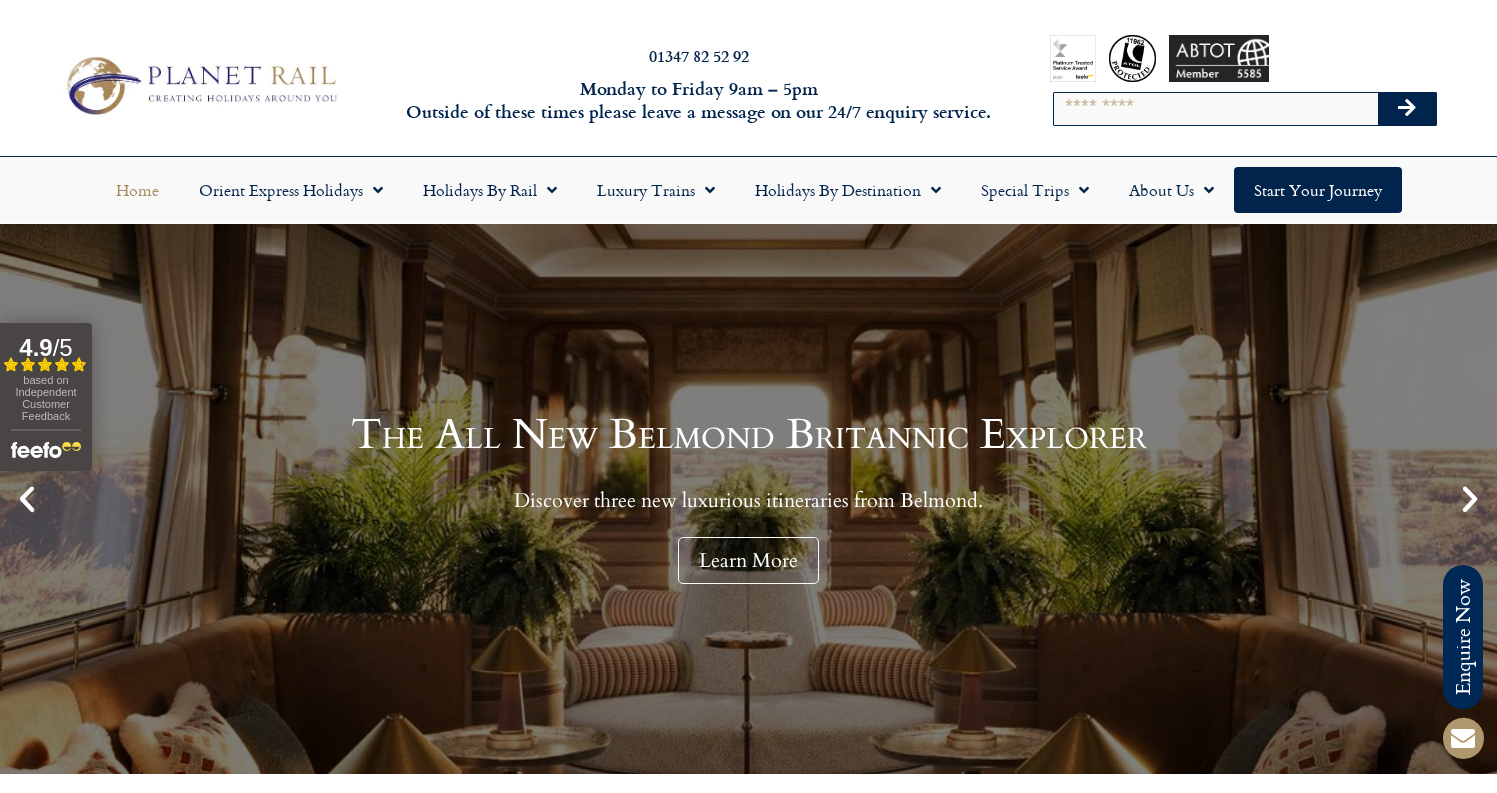 click at bounding box center [1470, 499] 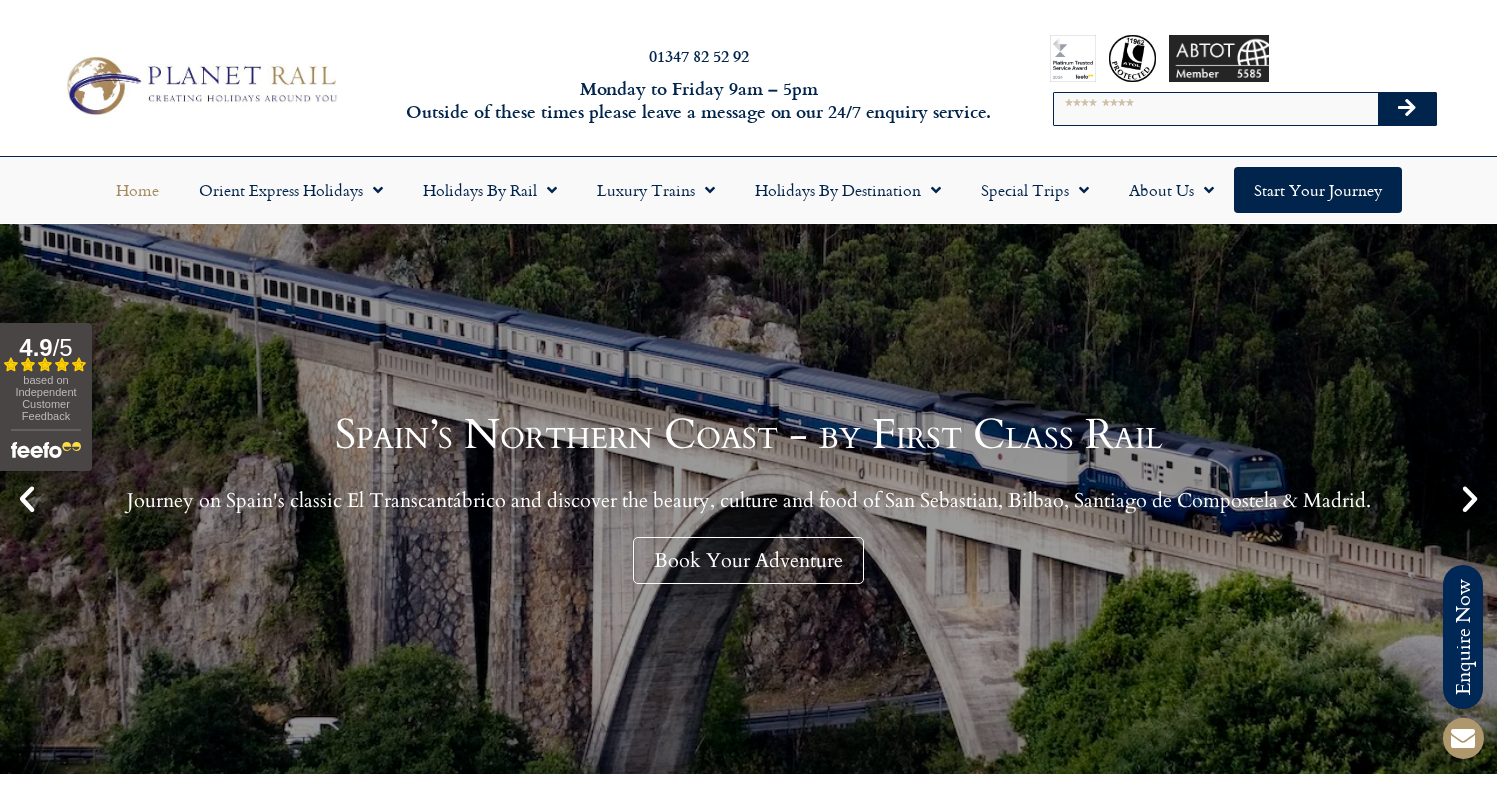 click at bounding box center [1470, 499] 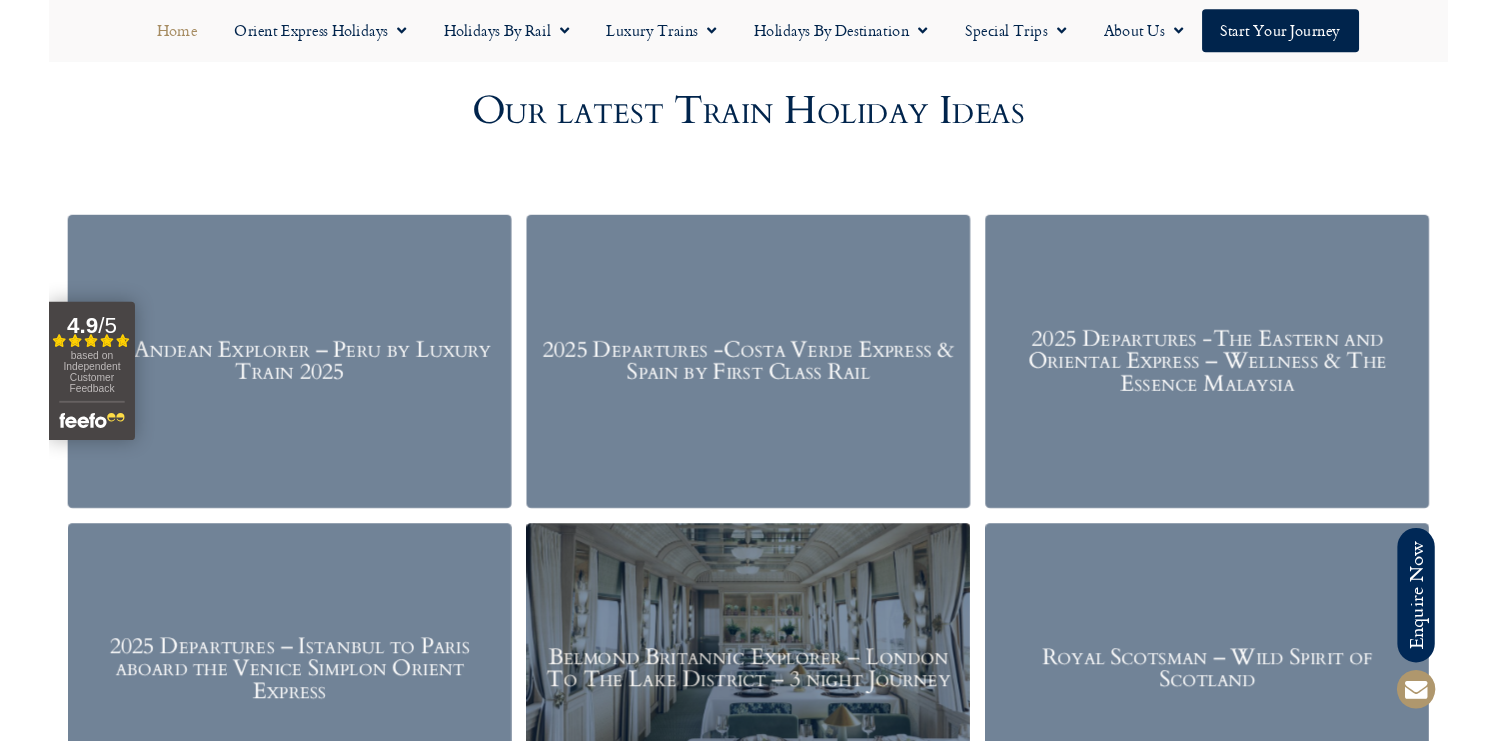 scroll, scrollTop: 2279, scrollLeft: 0, axis: vertical 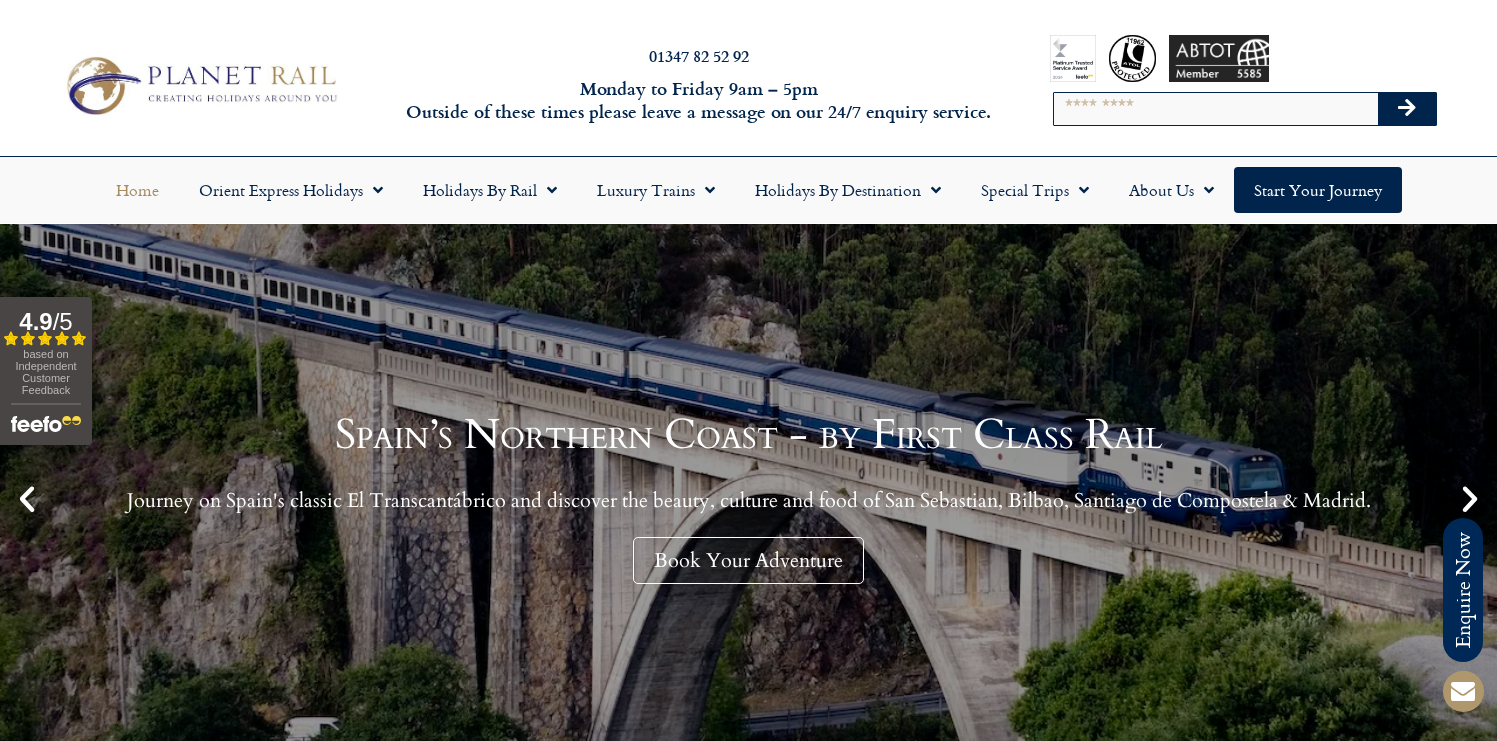 click on "Spain’s Northern Coast - by First Class Rail Journey on Spain's classic El Transcantábrico and discover the beauty, culture and food of San Sebastian, Bilbao, Santiago de Compostela & Madrid. Book Your Adventure" at bounding box center (748, 499) 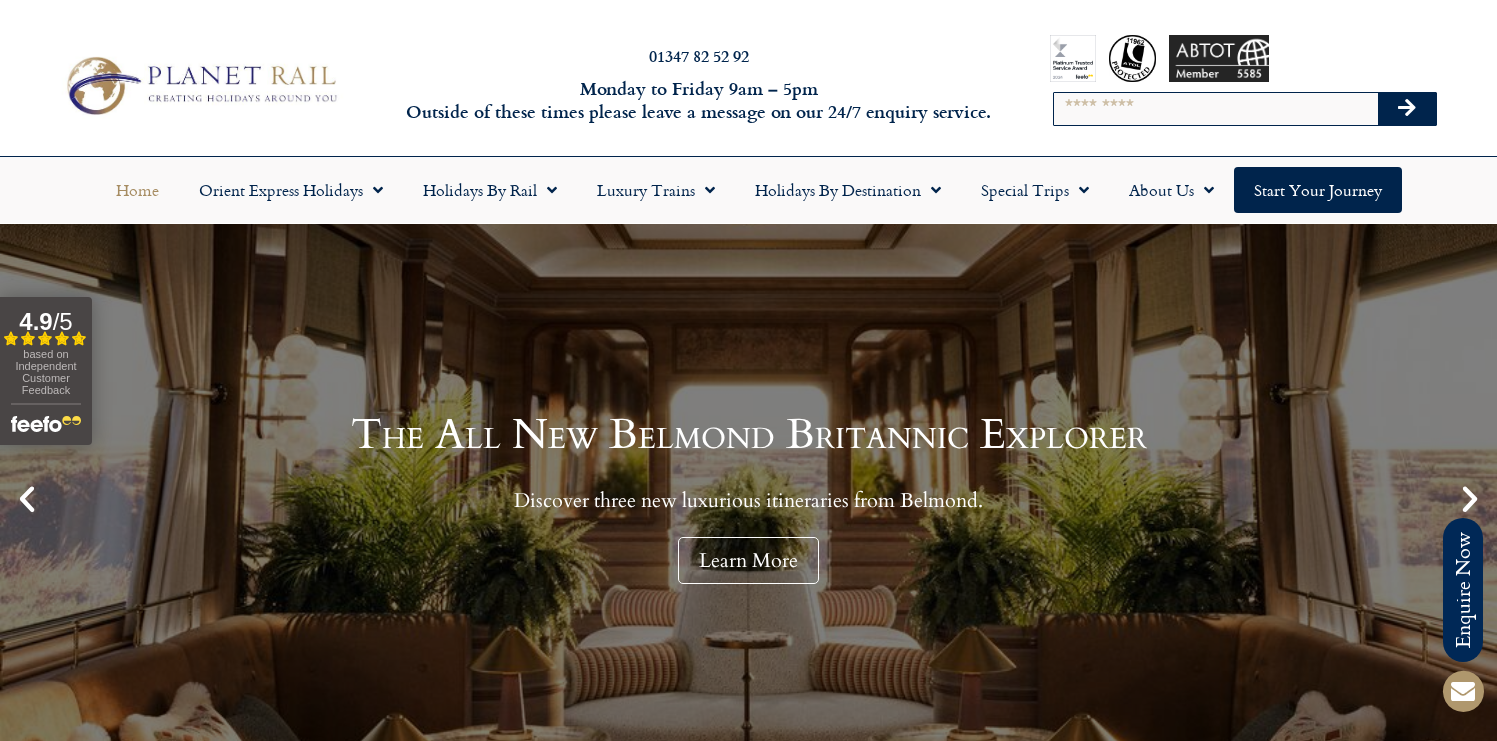 click at bounding box center (27, 499) 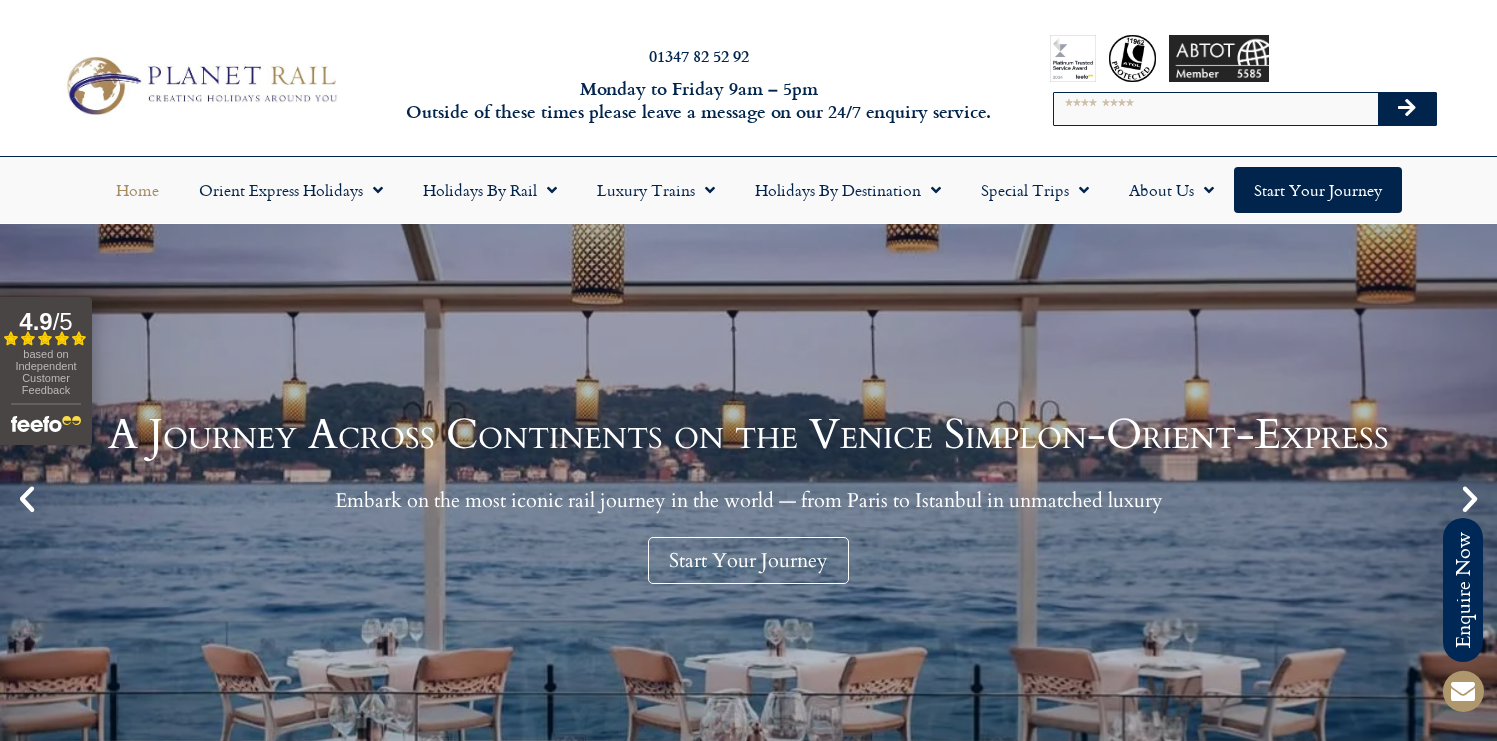 click at bounding box center [27, 499] 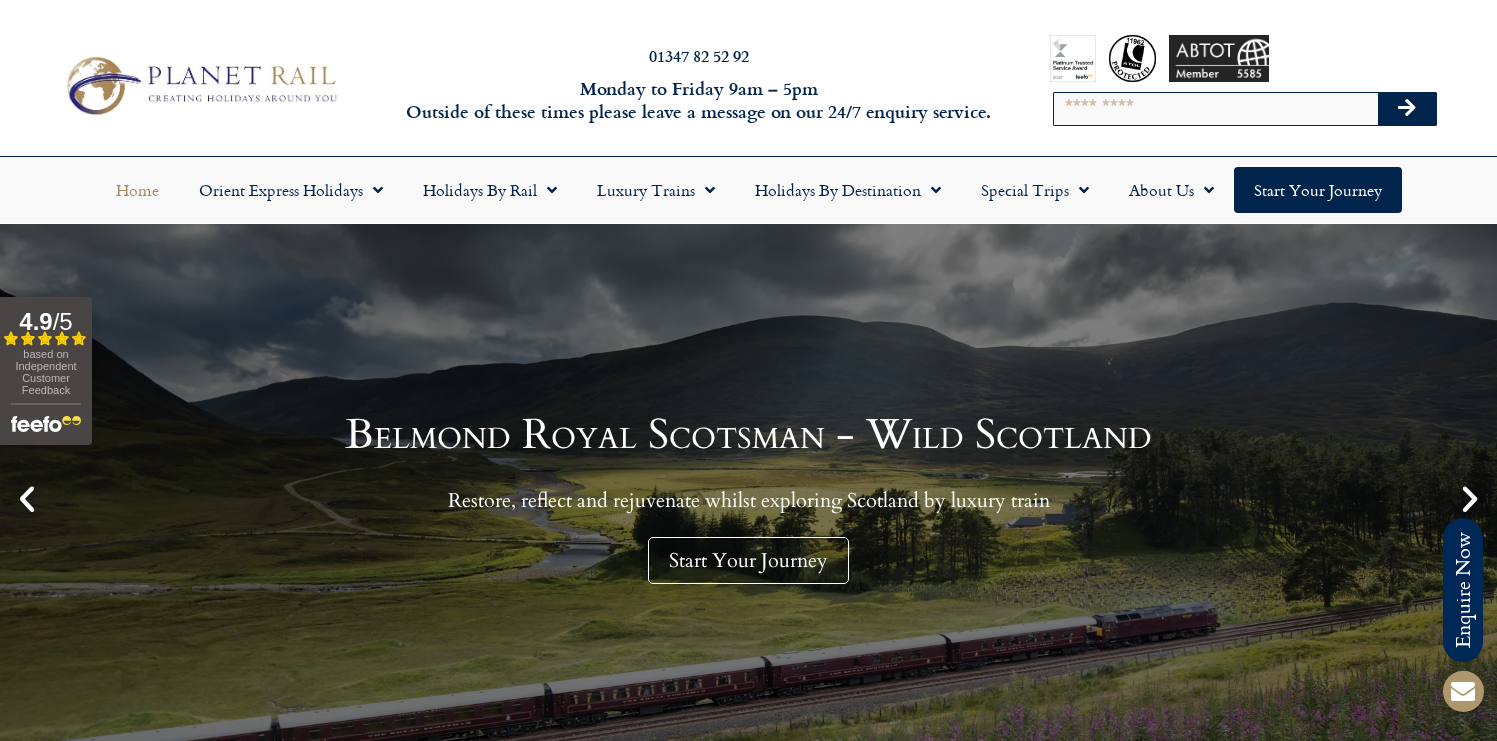 click at bounding box center (27, 499) 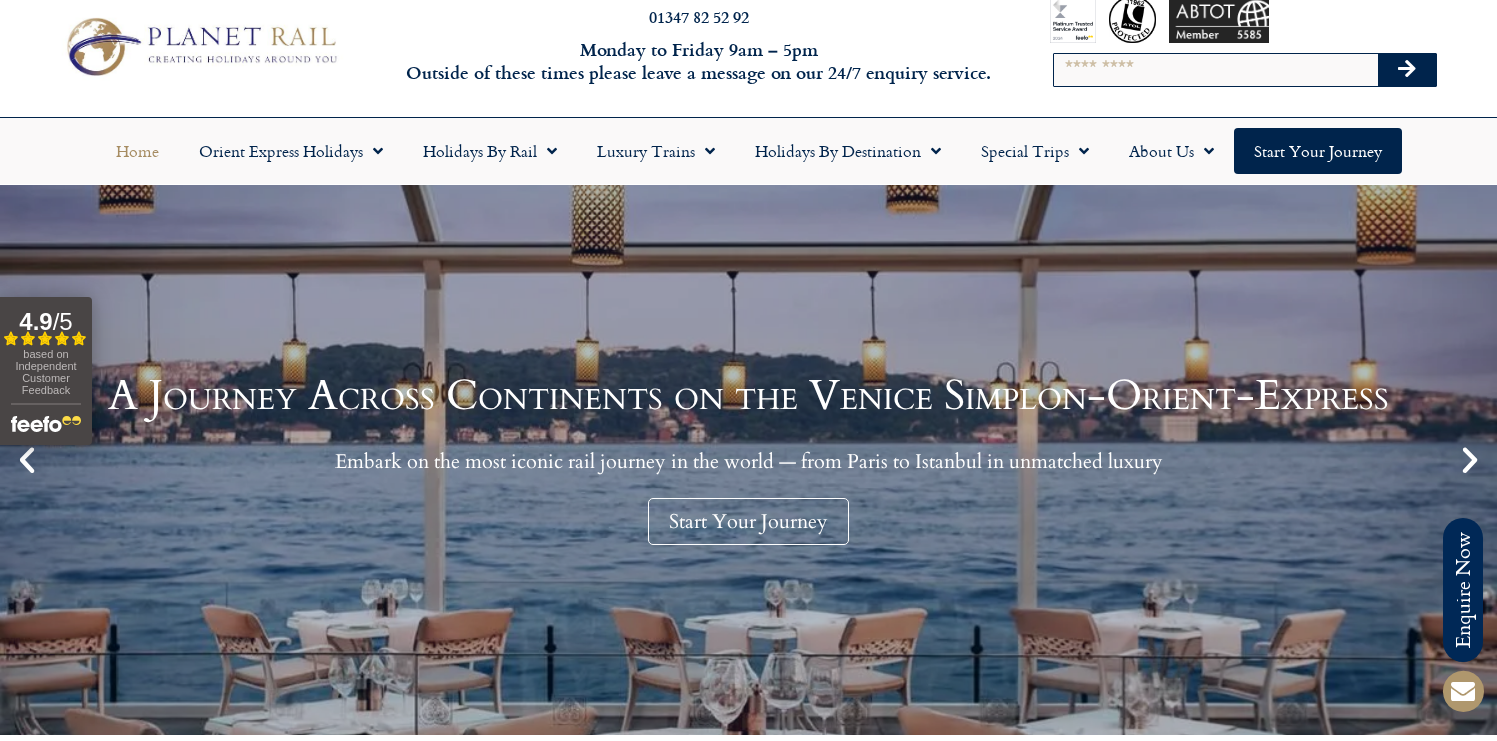 scroll, scrollTop: 0, scrollLeft: 0, axis: both 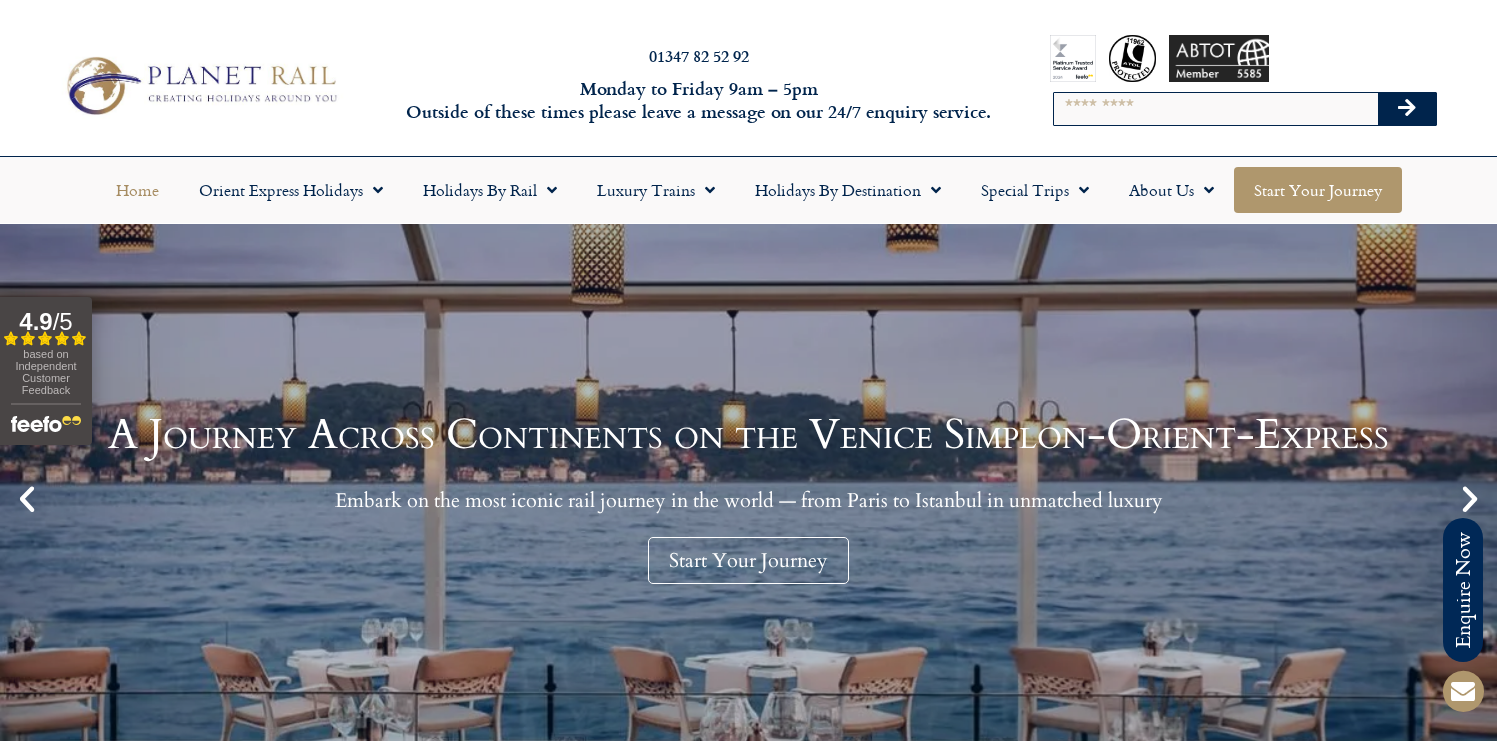 click on "Start your Journey" 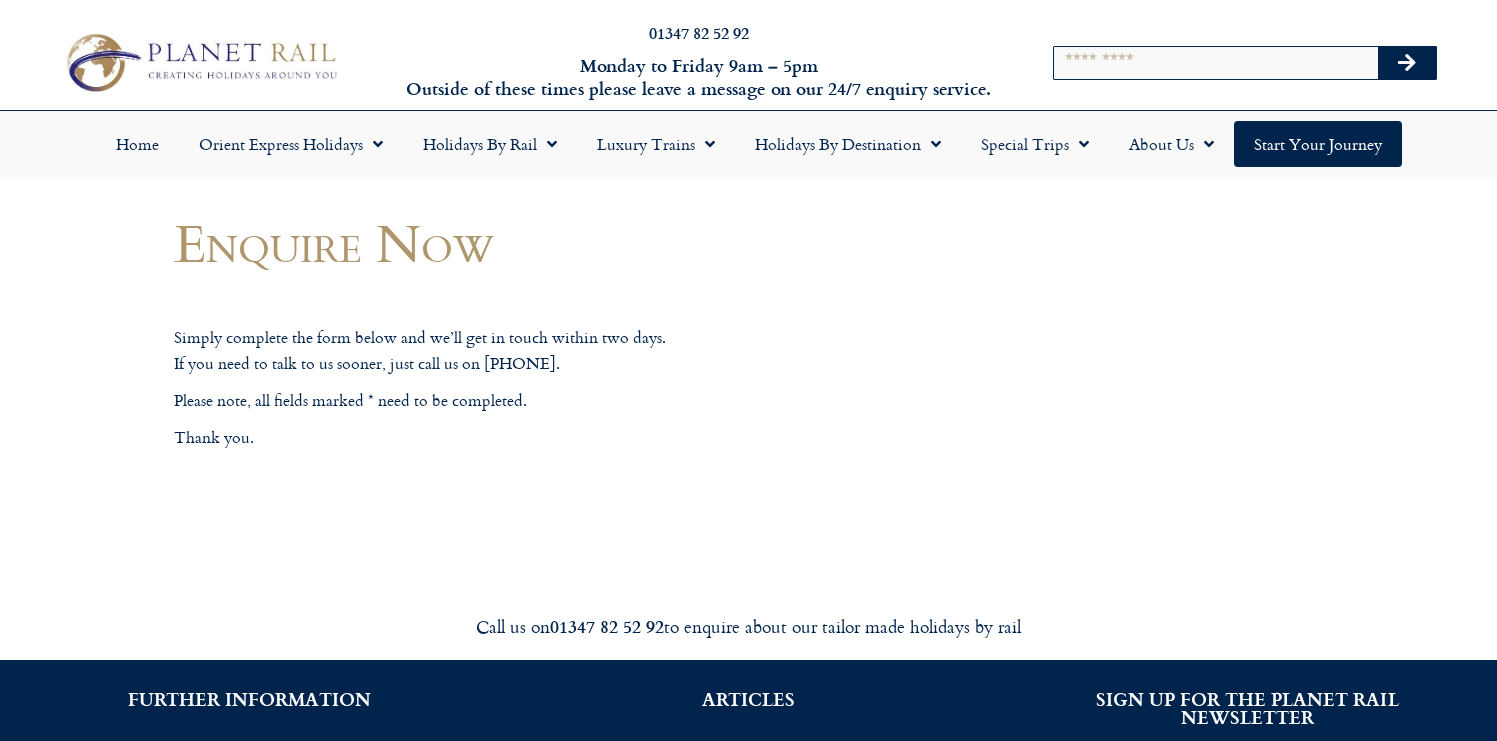 scroll, scrollTop: 0, scrollLeft: 0, axis: both 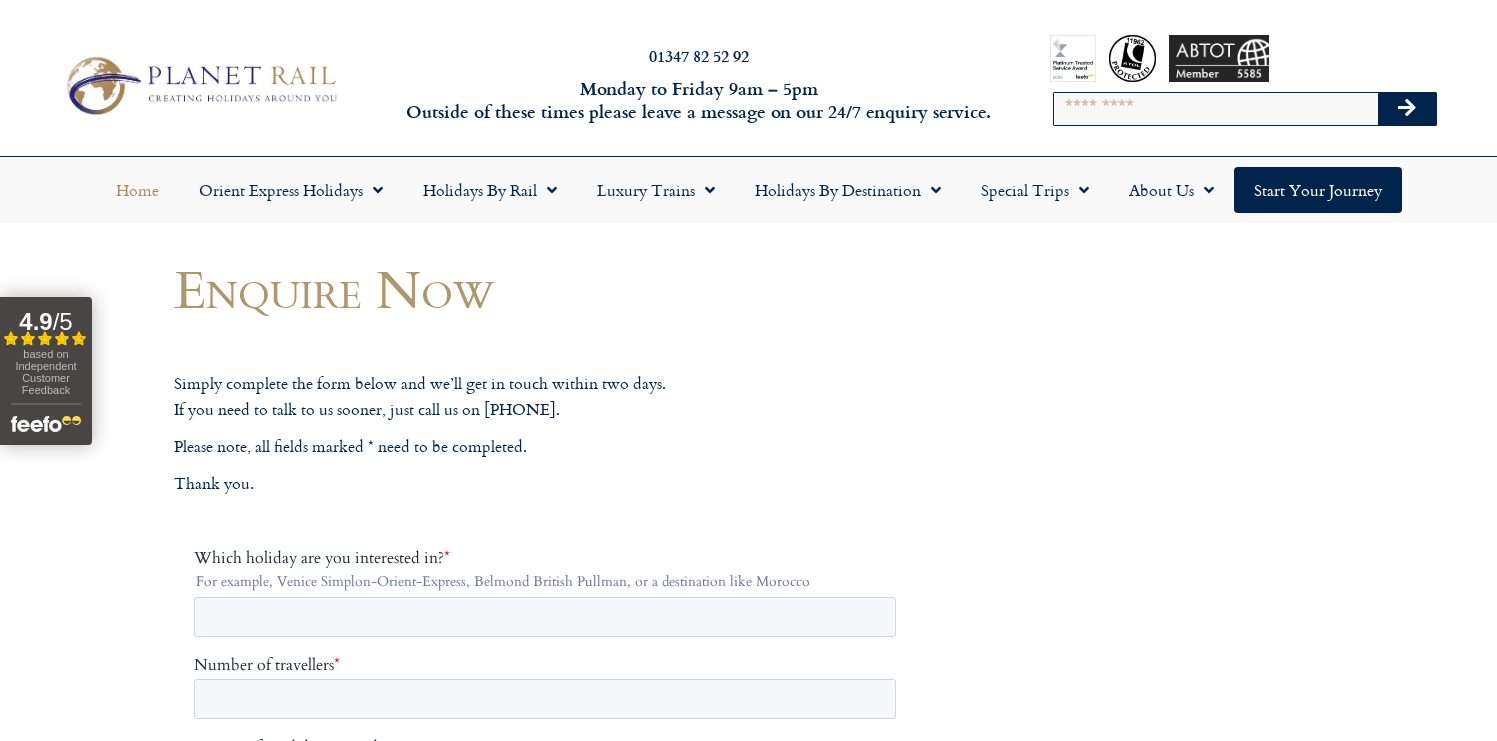 click on "Home" 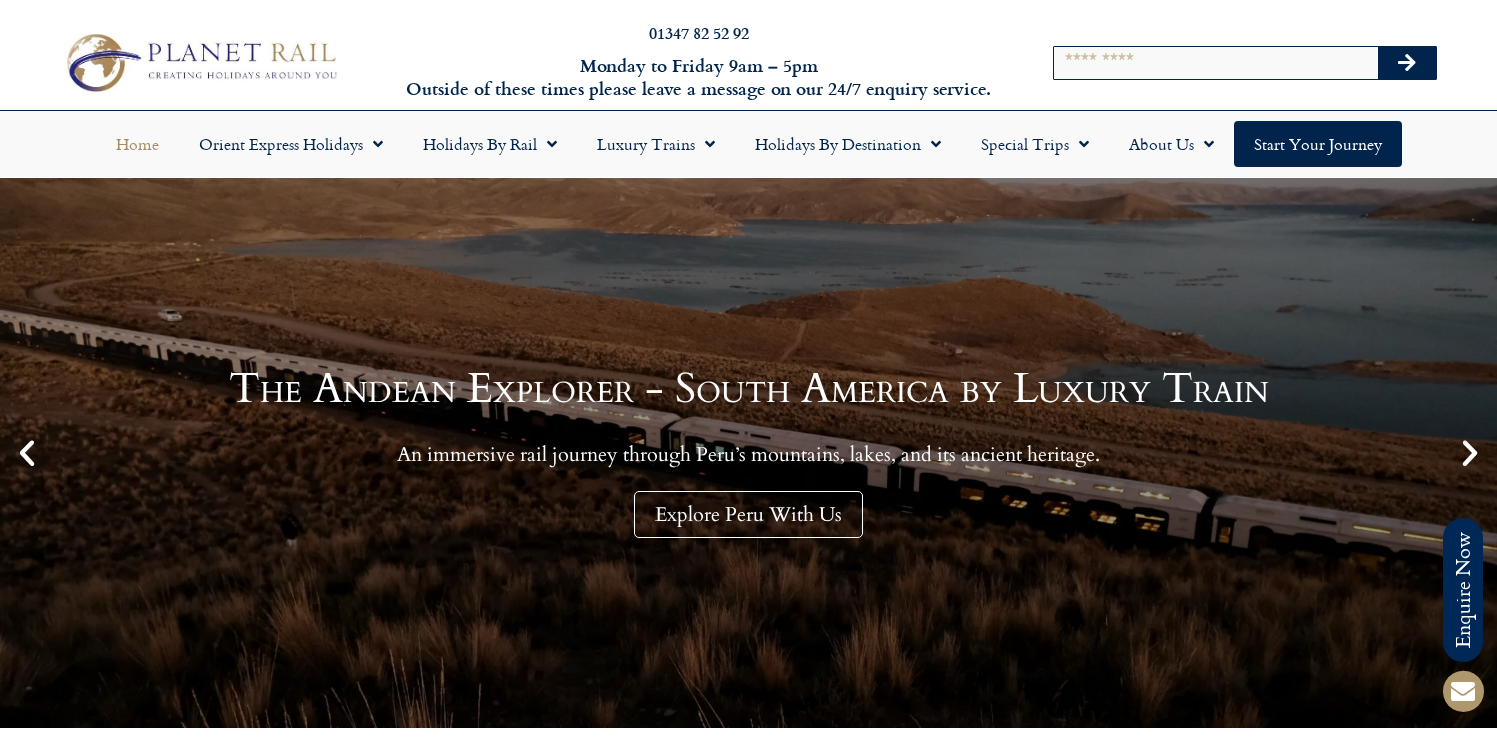 scroll, scrollTop: 0, scrollLeft: 0, axis: both 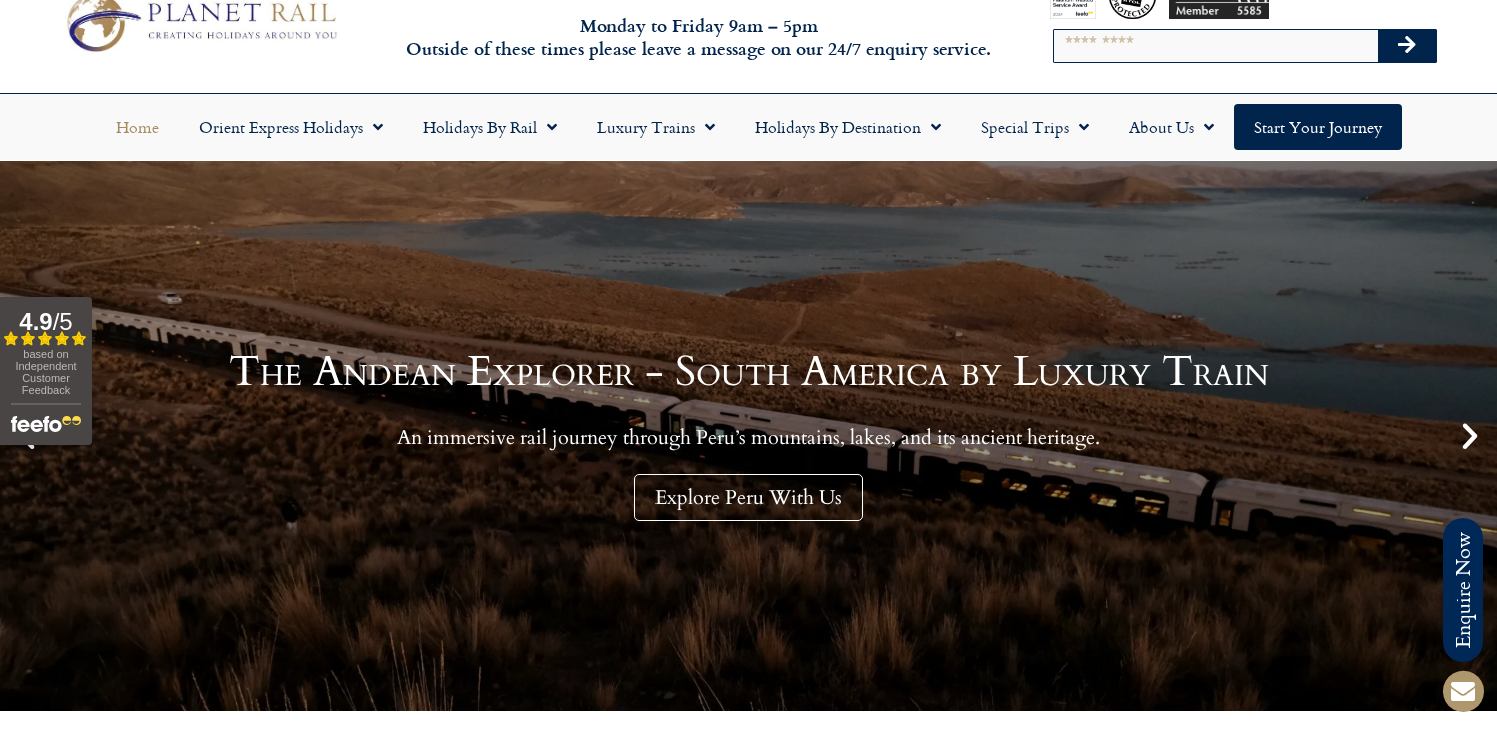 click at bounding box center (1470, 436) 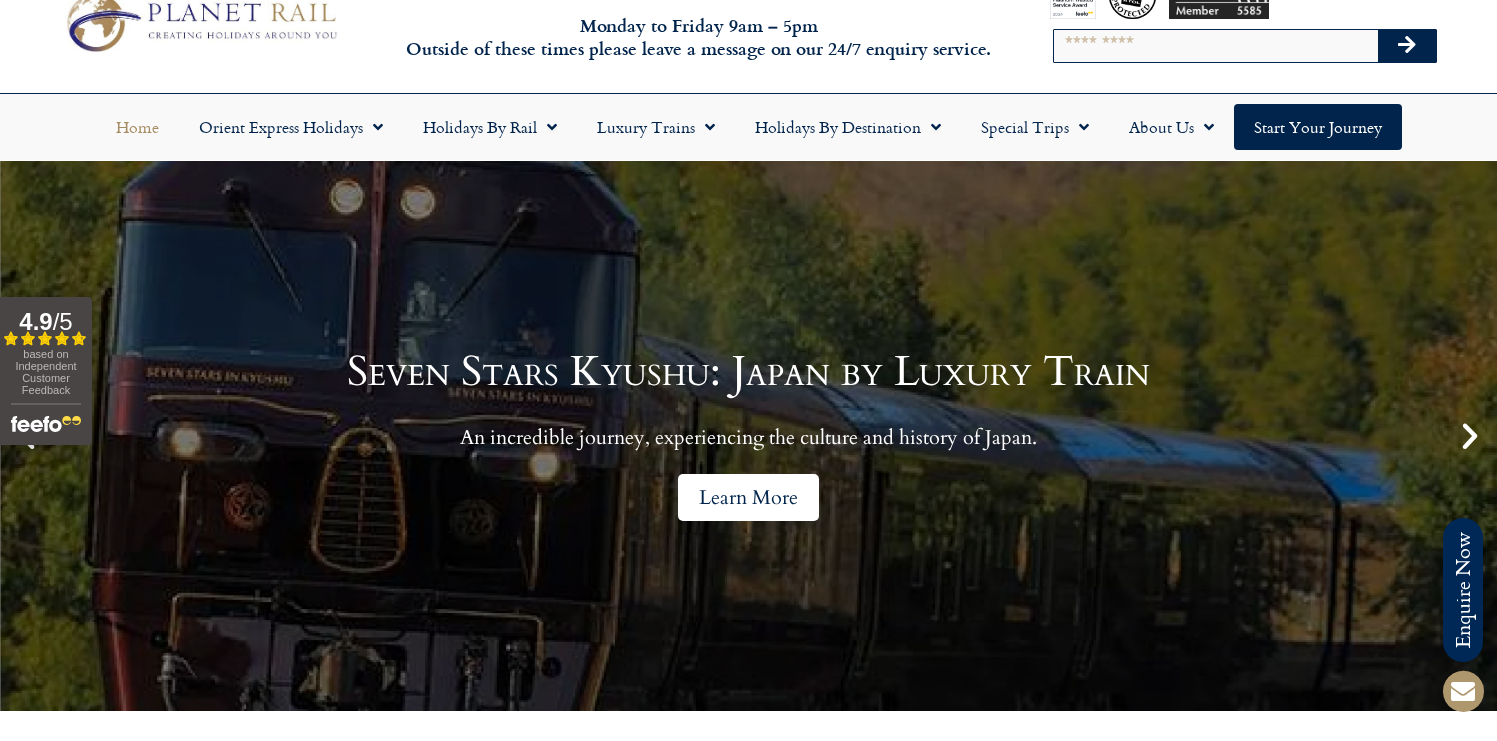 click on "Learn More" at bounding box center [748, 497] 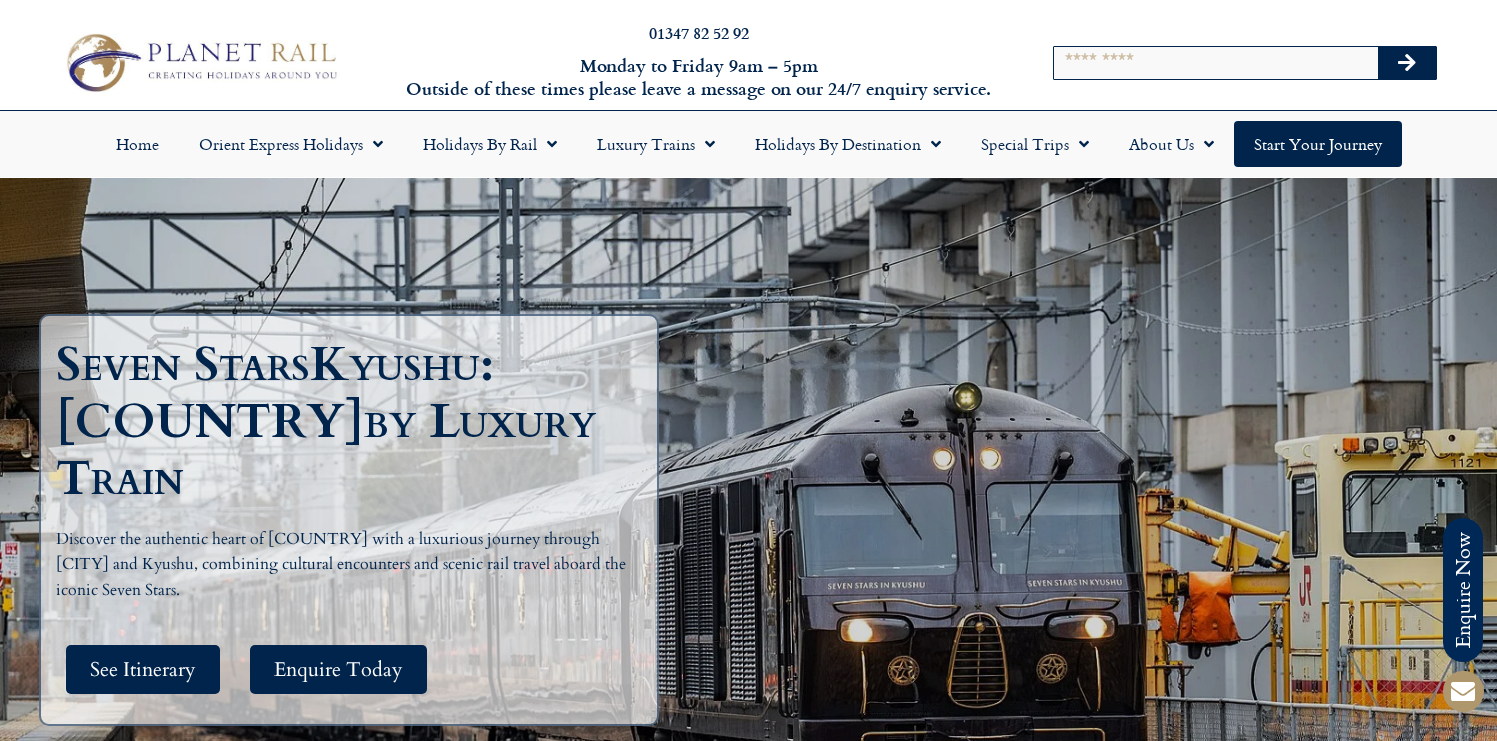 scroll, scrollTop: 0, scrollLeft: 0, axis: both 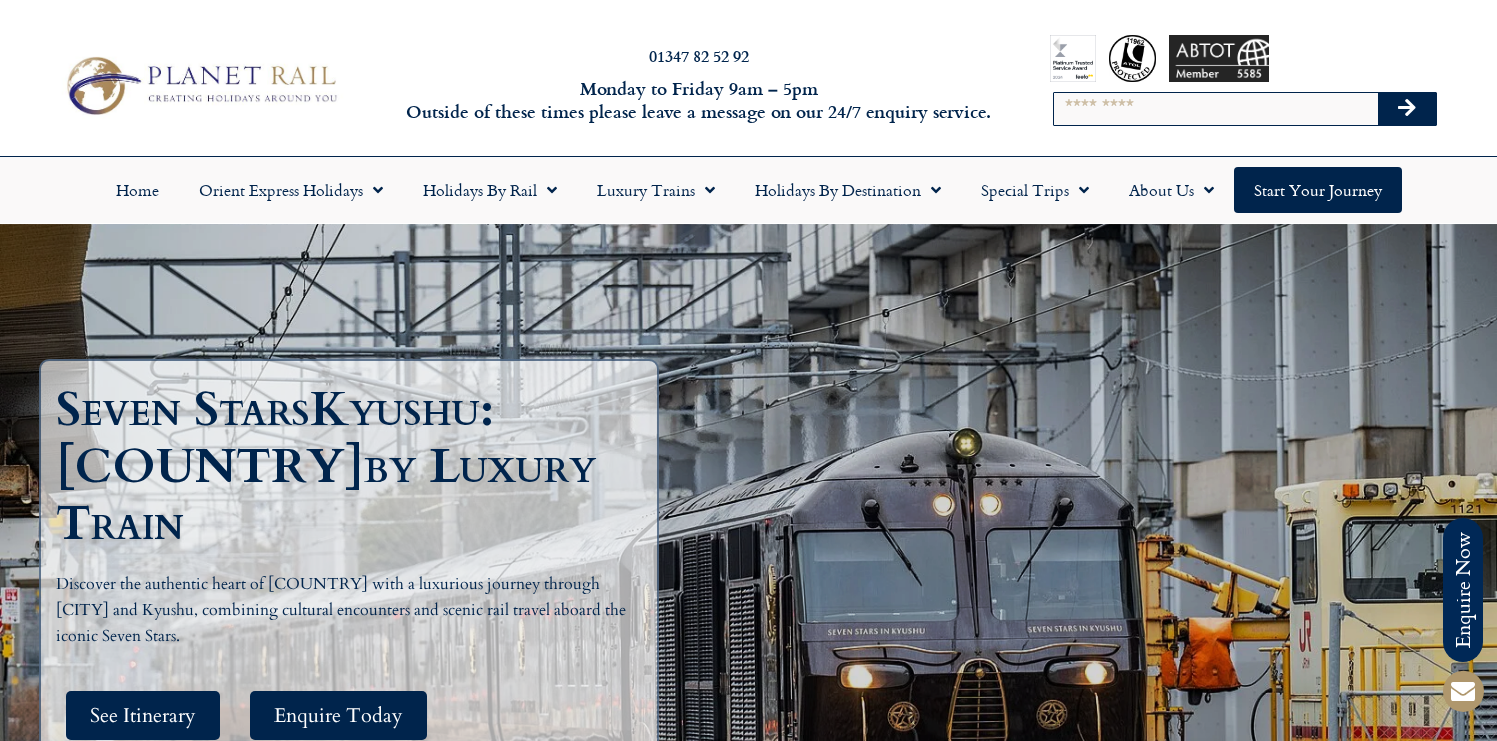 click at bounding box center (199, 85) 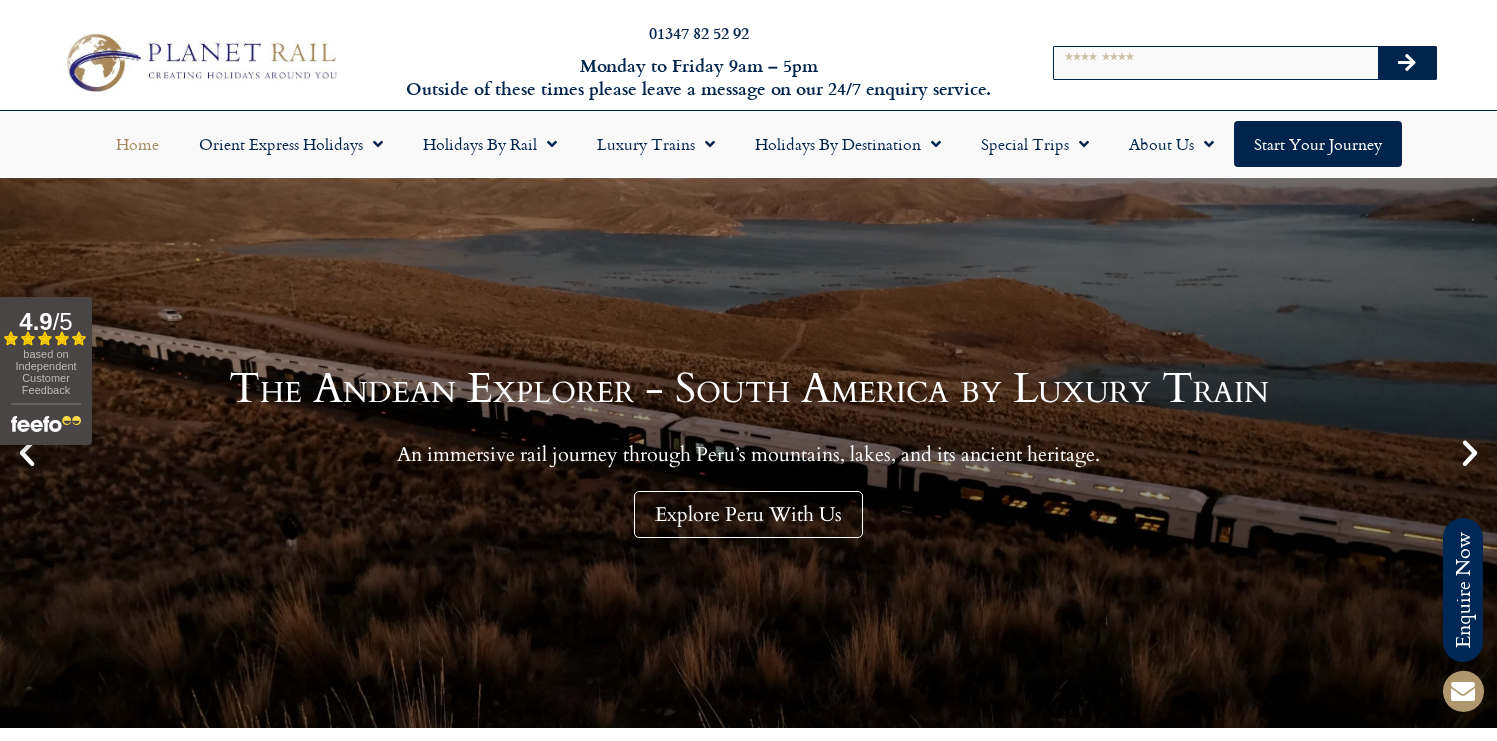scroll, scrollTop: 0, scrollLeft: 0, axis: both 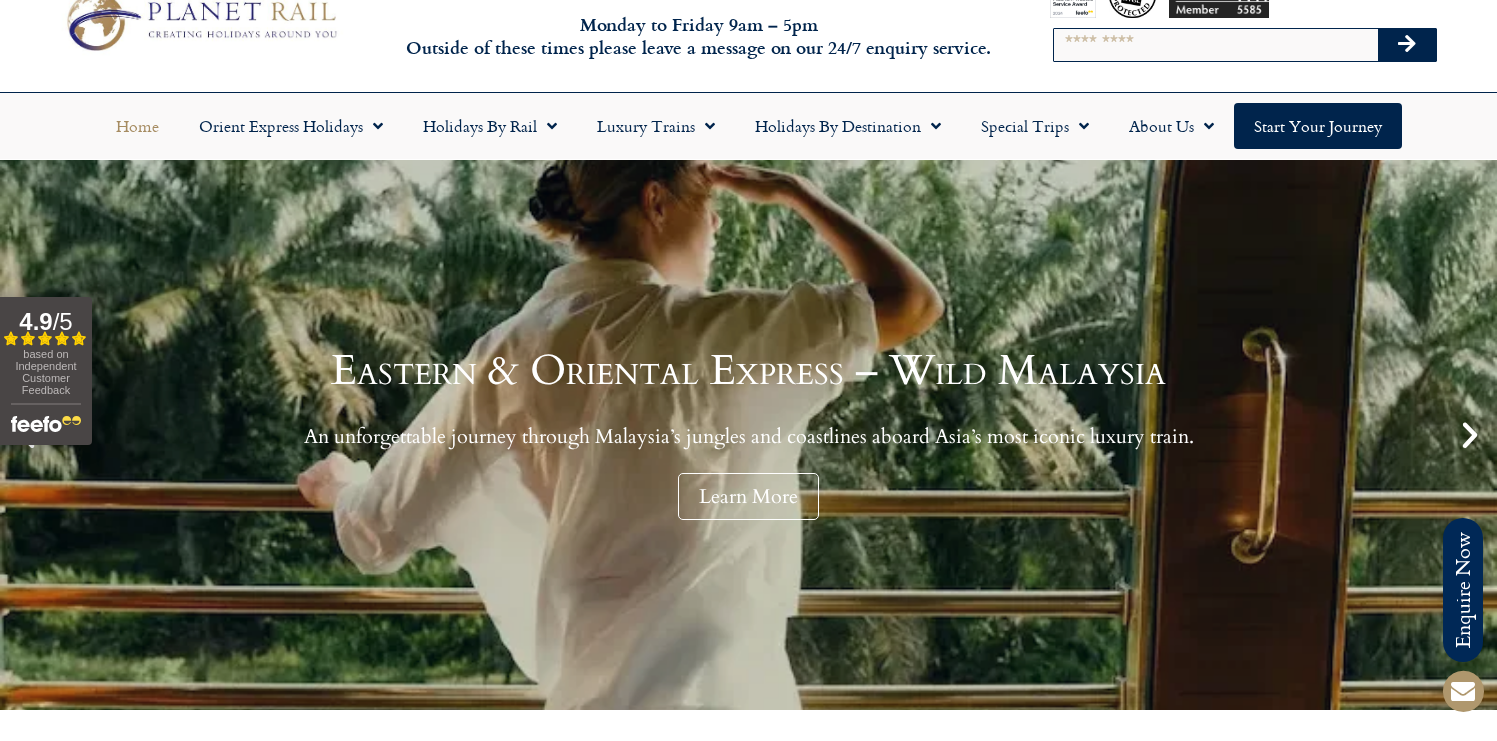 click at bounding box center [1470, 435] 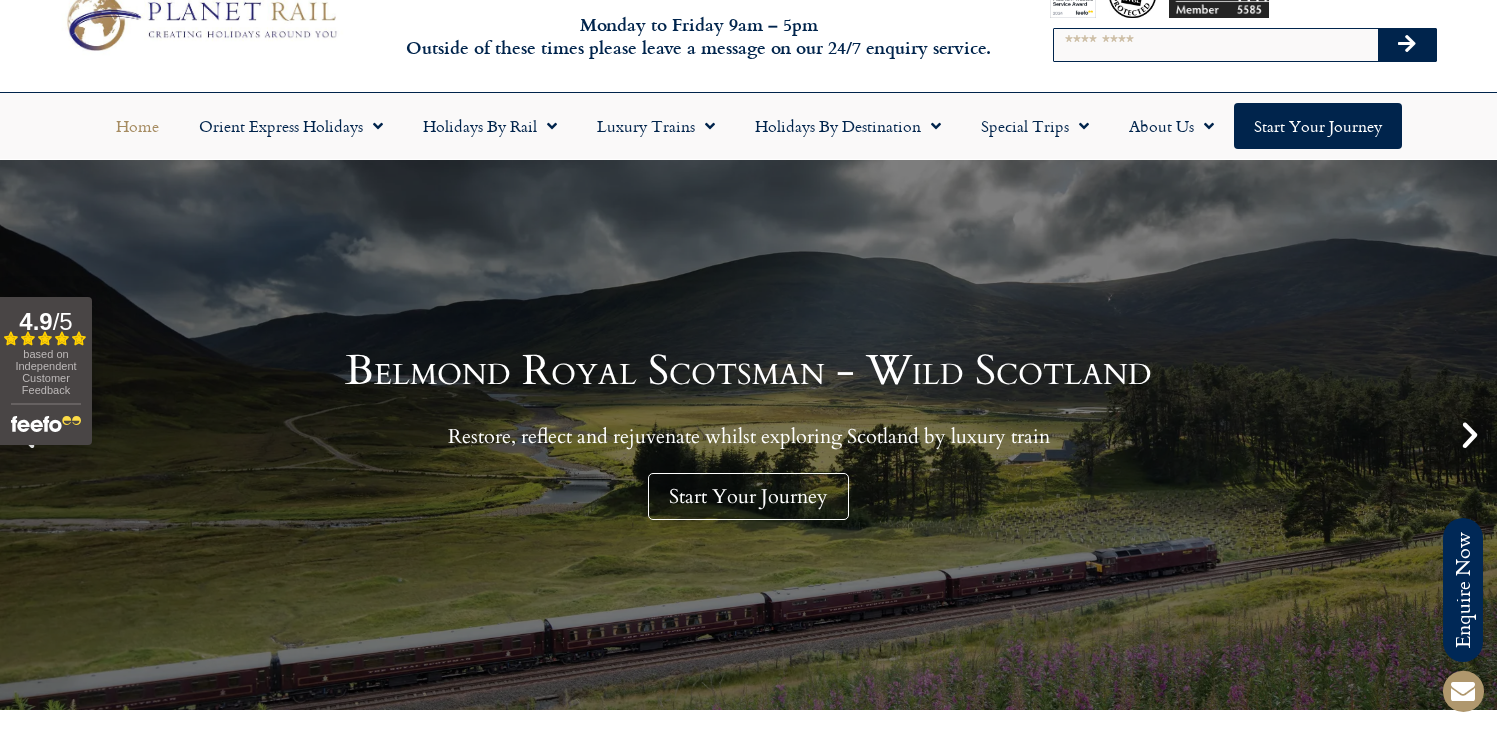 click at bounding box center [1470, 435] 